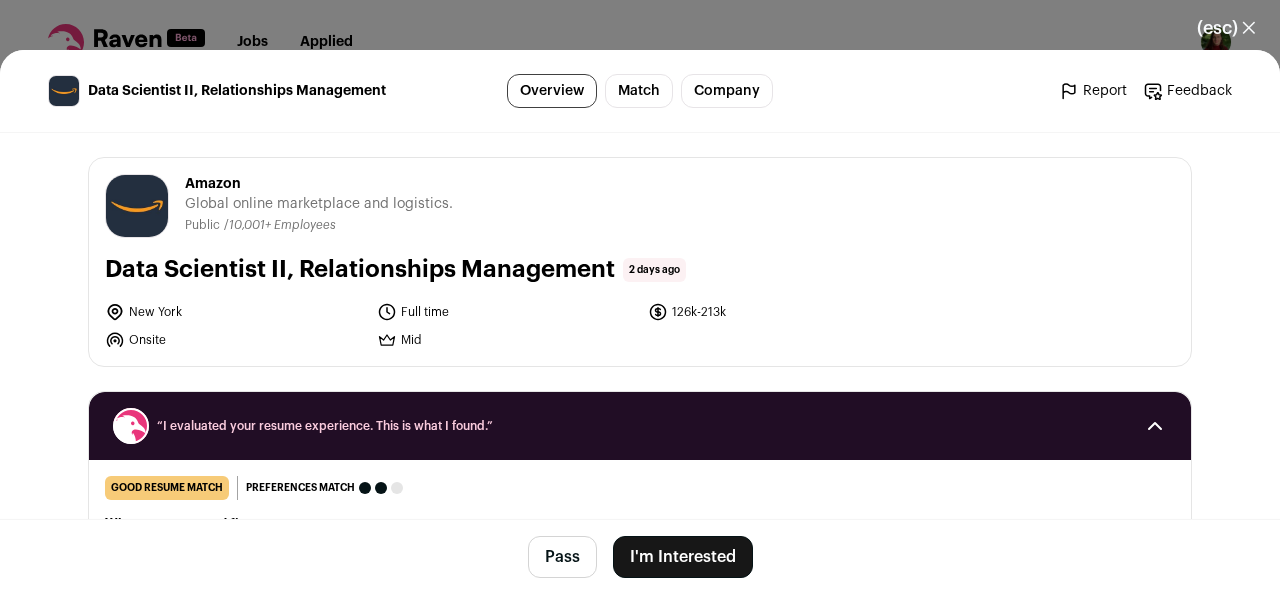 scroll, scrollTop: 0, scrollLeft: 0, axis: both 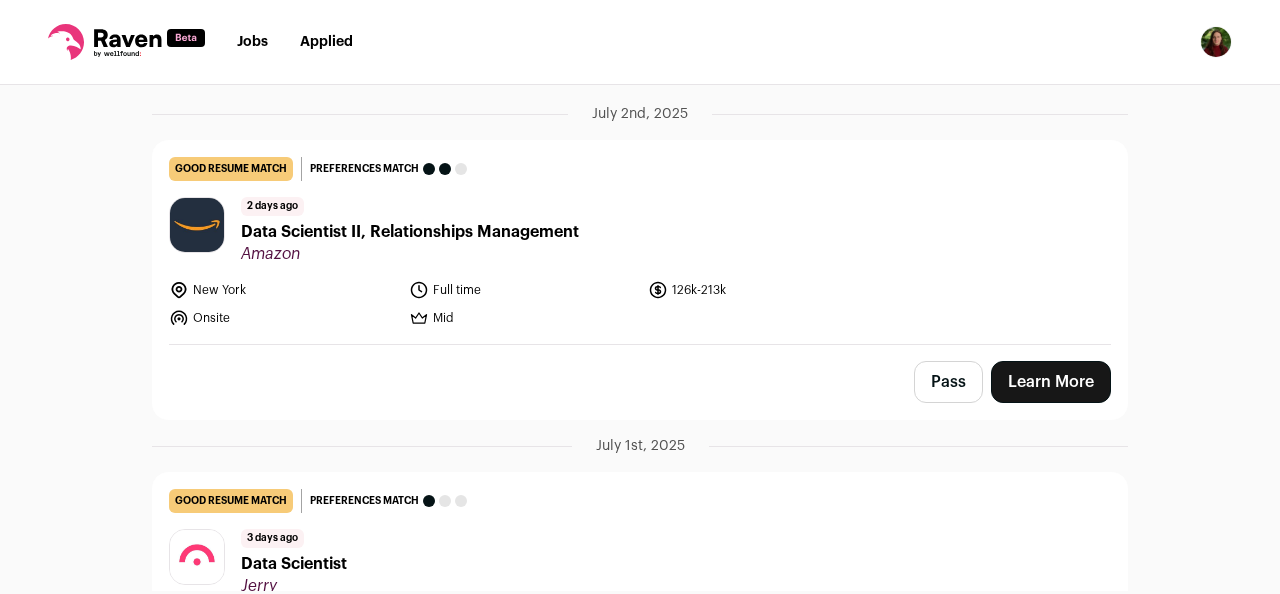 click on "Jobs
Applied
Settings
Notifications
Preferences
Resume
Subscription
FAQs
Logout" at bounding box center (640, 42) 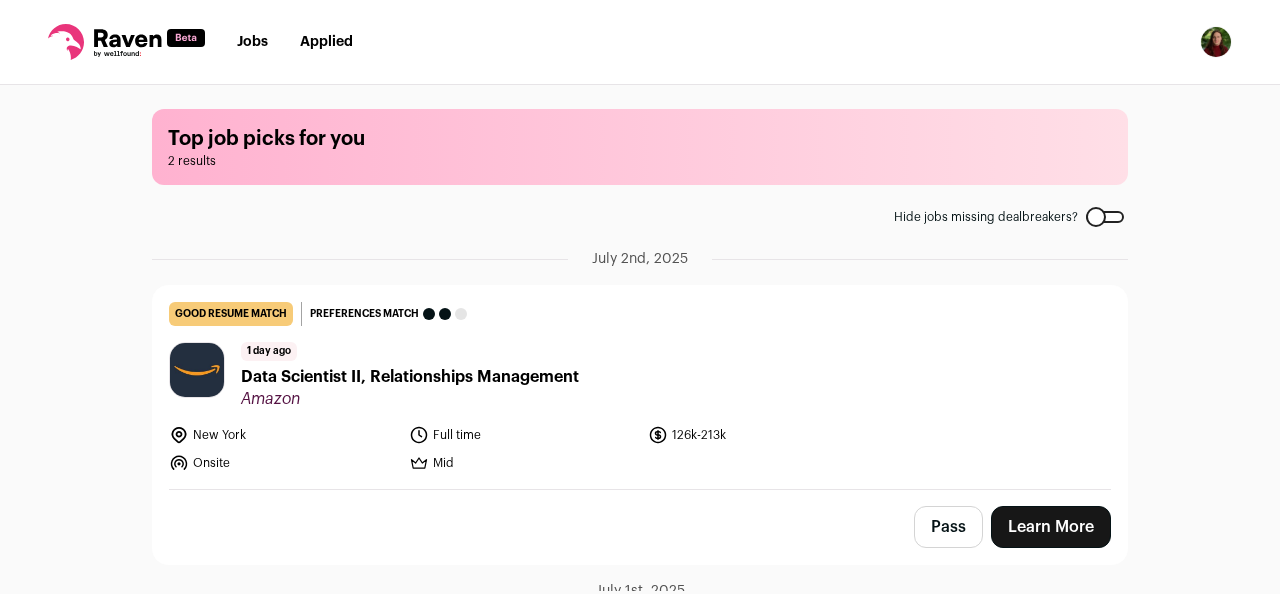 click on "Jobs" at bounding box center [252, 42] 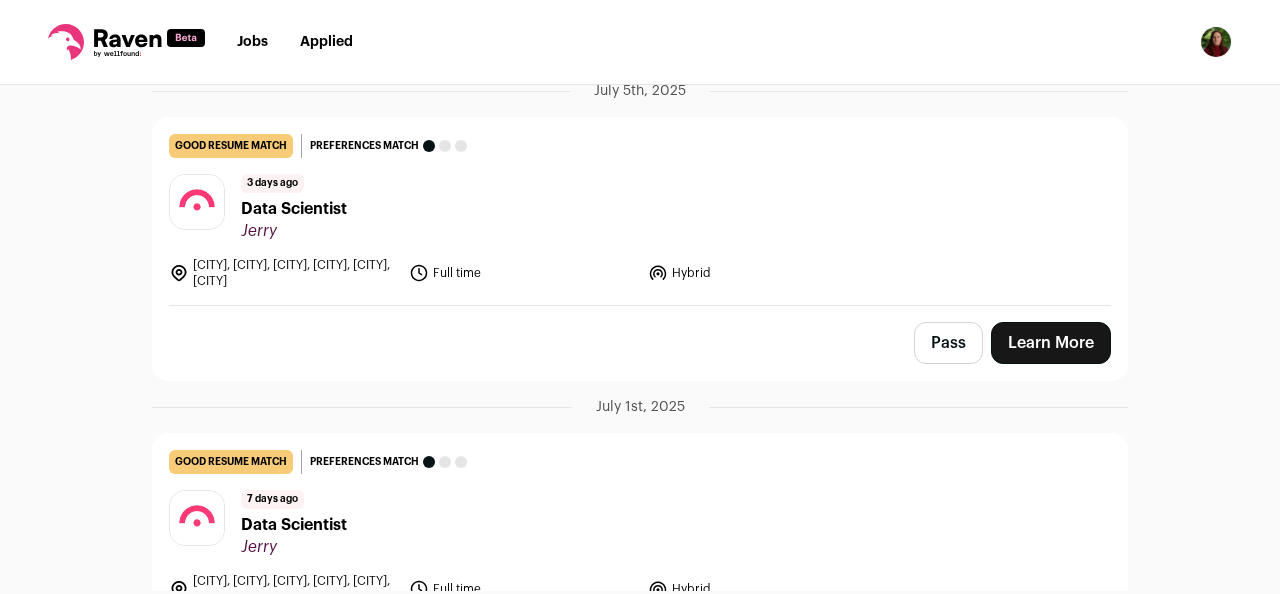 scroll, scrollTop: 1725, scrollLeft: 0, axis: vertical 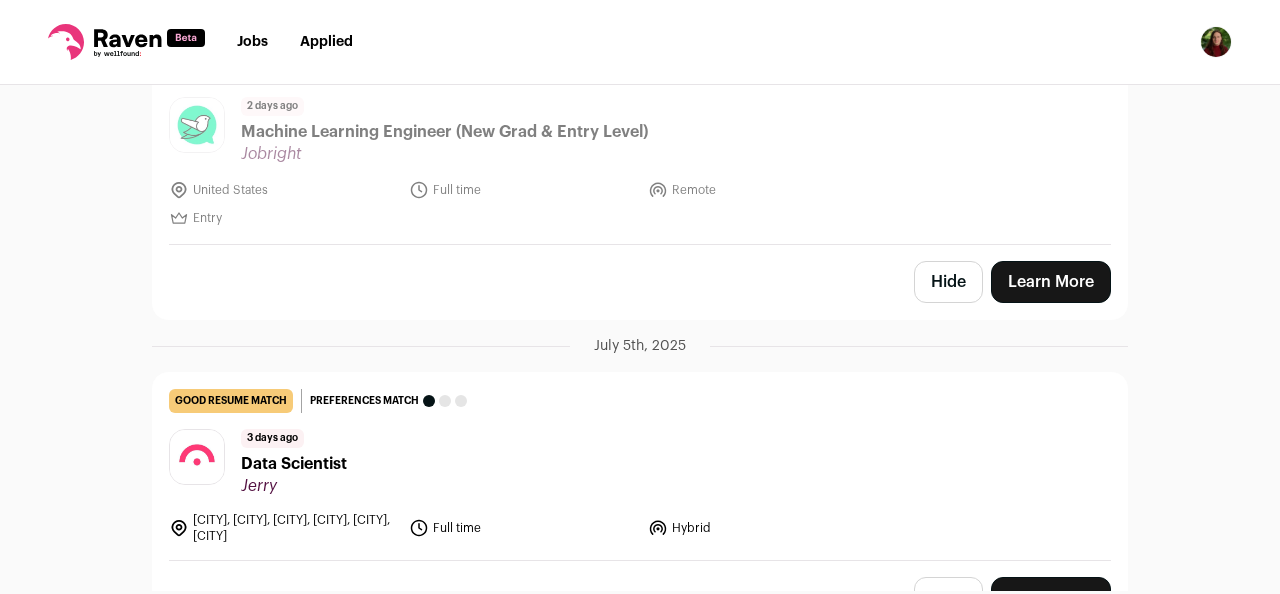 click on "Hide" at bounding box center [948, 282] 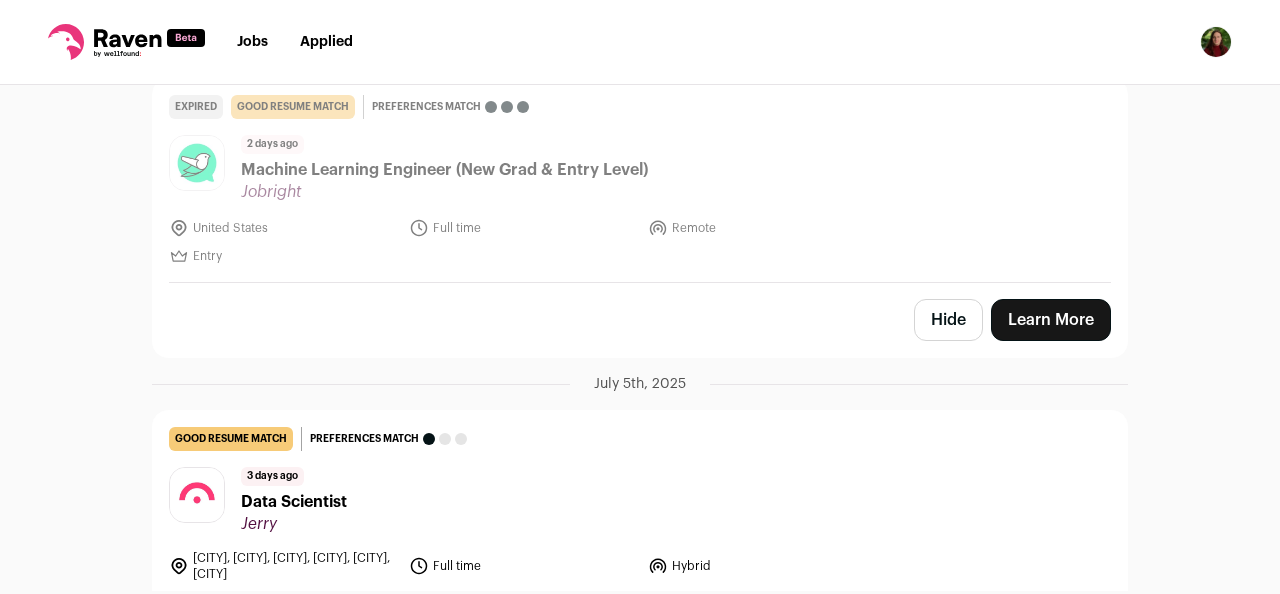 scroll, scrollTop: 1634, scrollLeft: 0, axis: vertical 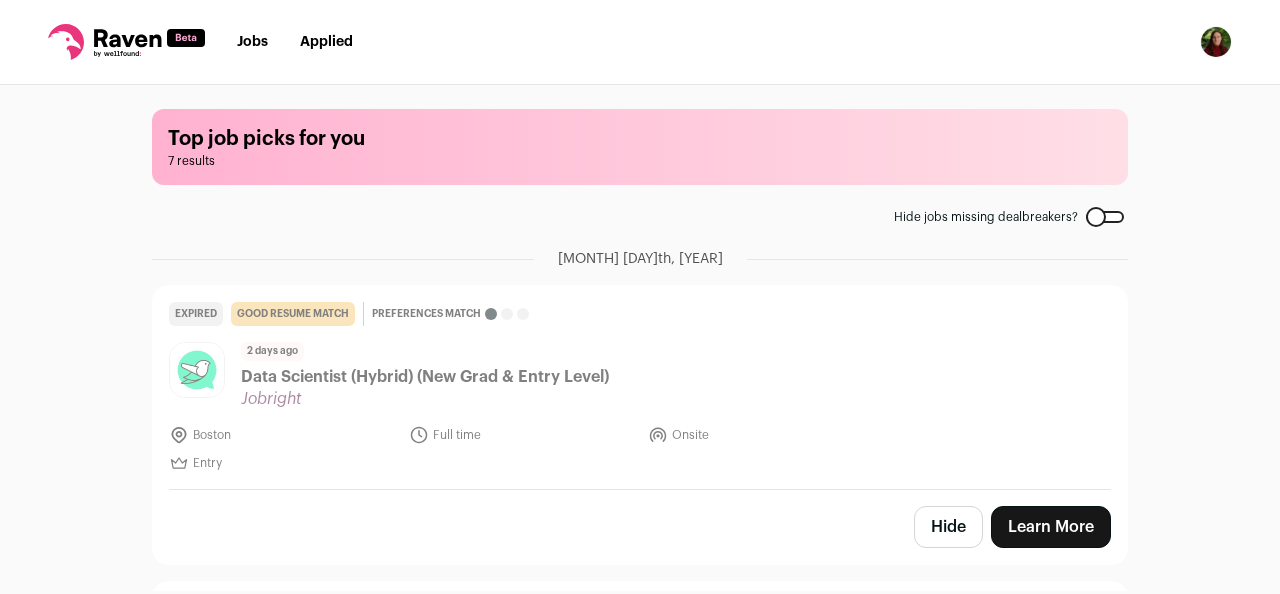 click on "Hide" at bounding box center (948, 527) 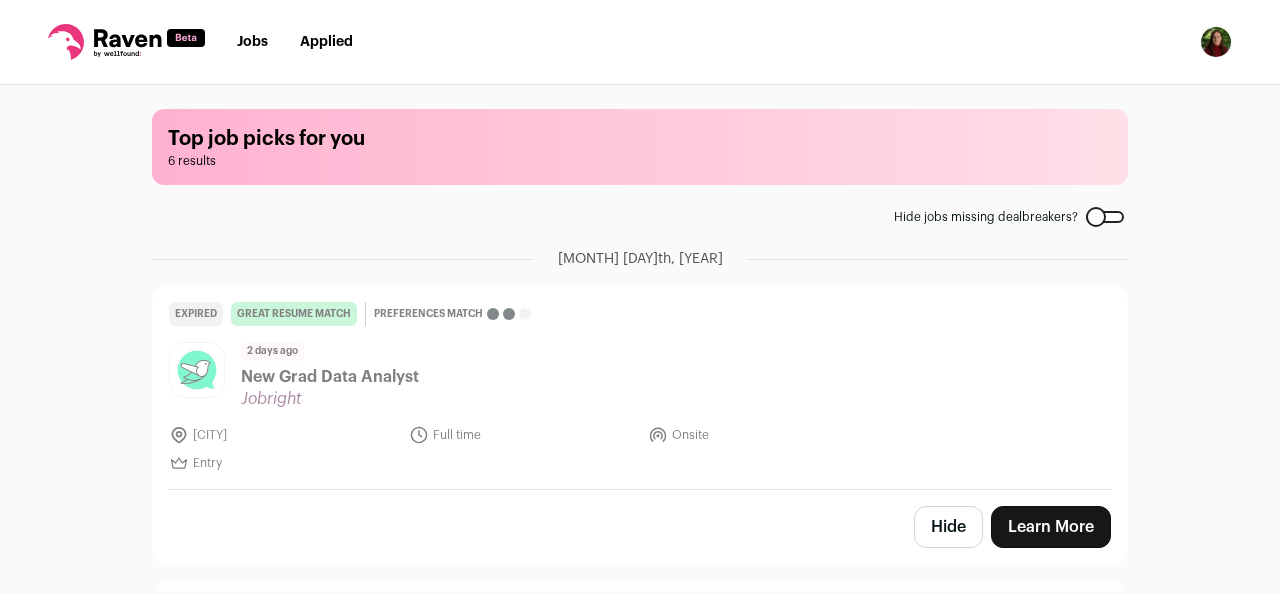 scroll, scrollTop: 0, scrollLeft: 0, axis: both 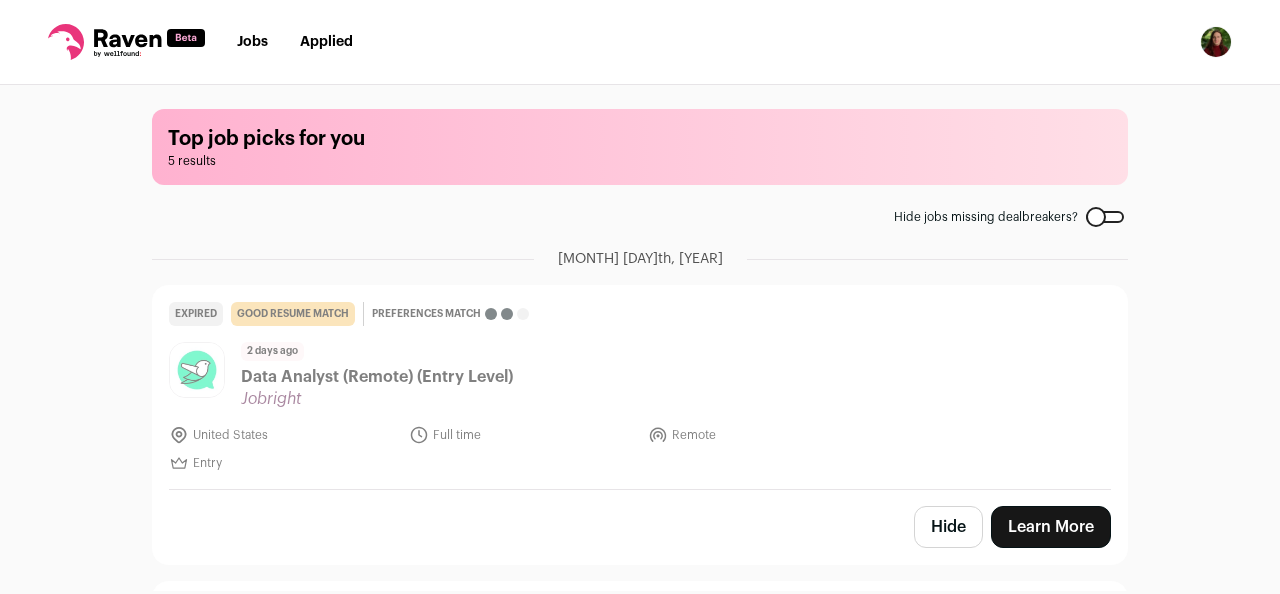 click on "Hide" at bounding box center (948, 527) 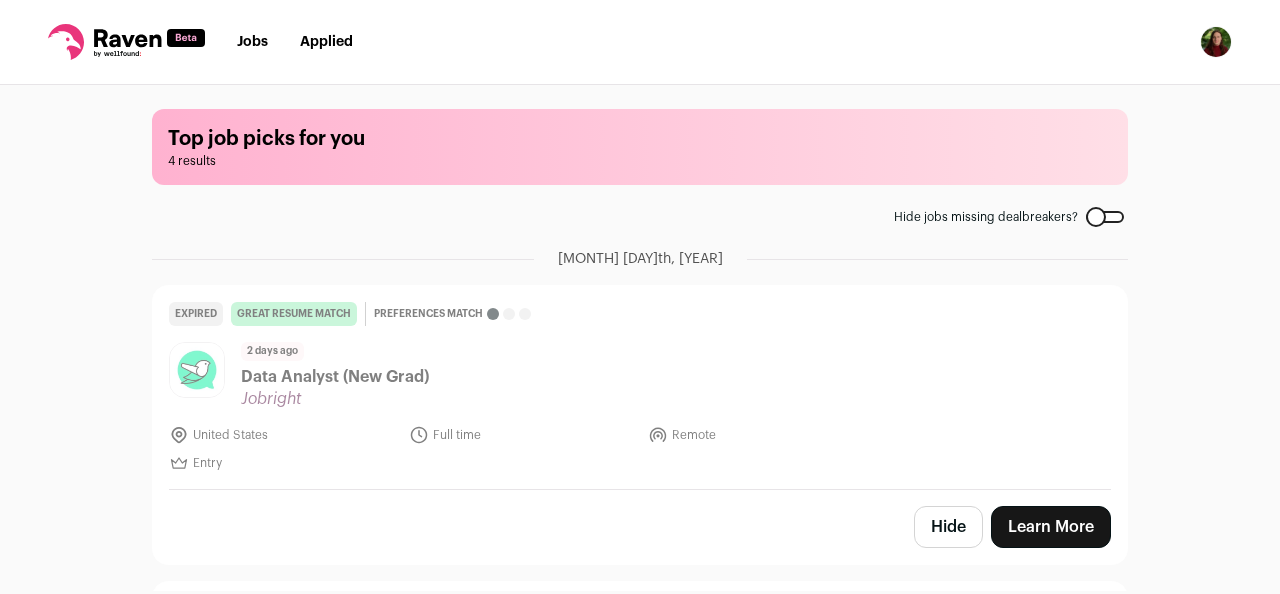 click on "Hide" at bounding box center [948, 527] 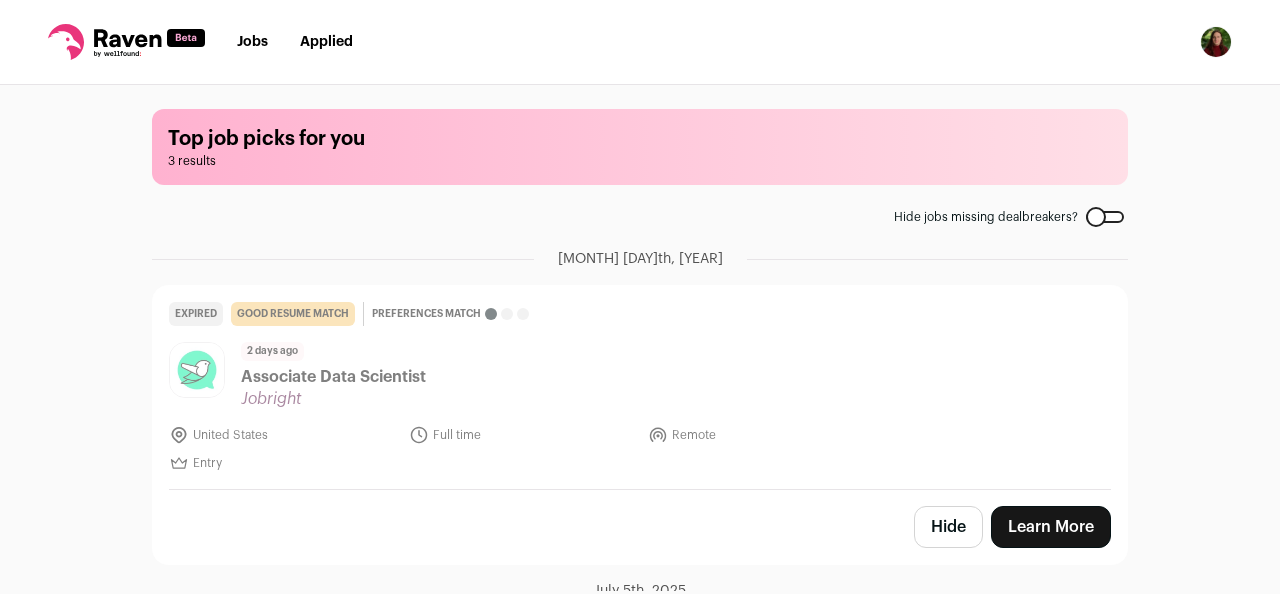 scroll, scrollTop: 0, scrollLeft: 0, axis: both 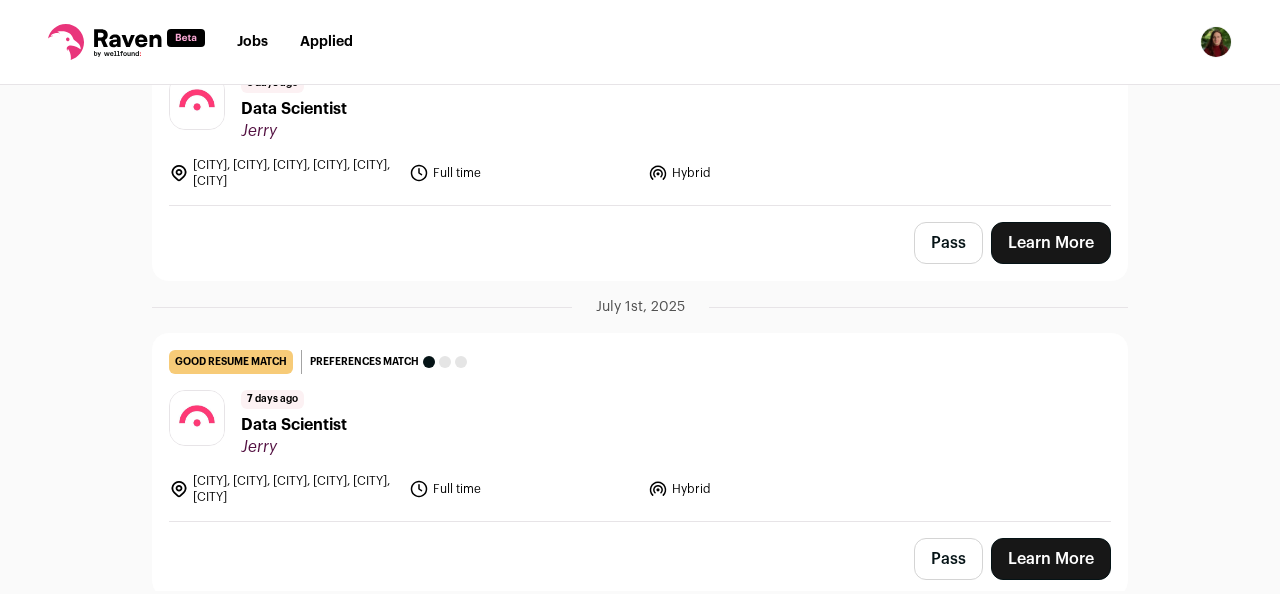 click on "Pass" at bounding box center [948, 243] 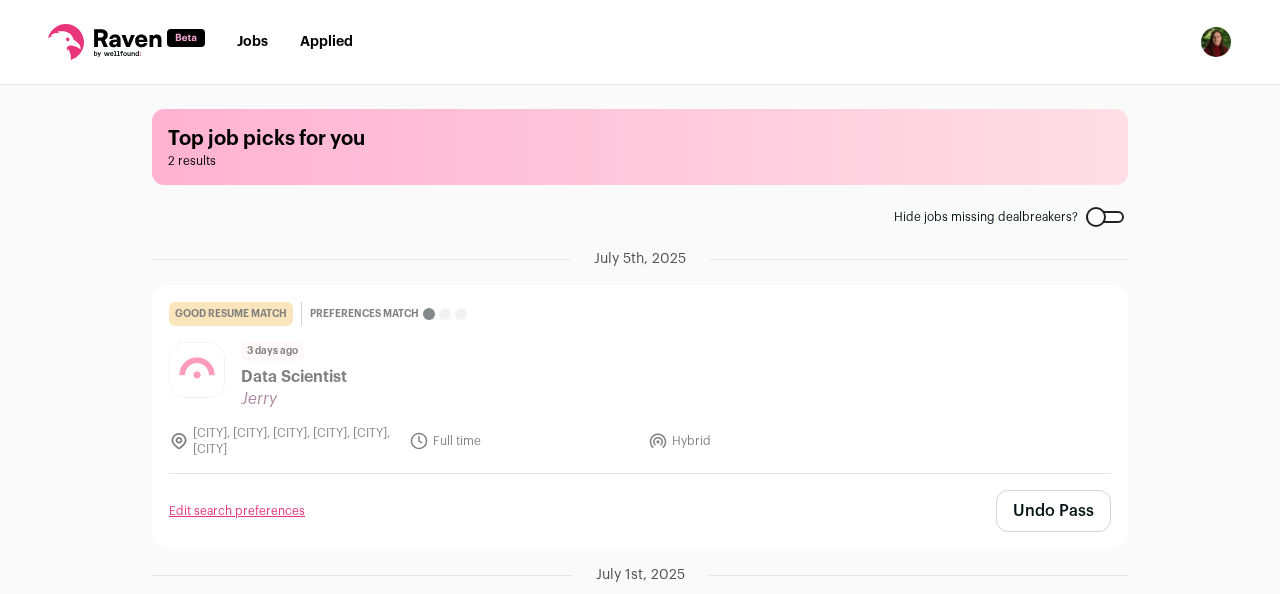 scroll, scrollTop: 0, scrollLeft: 0, axis: both 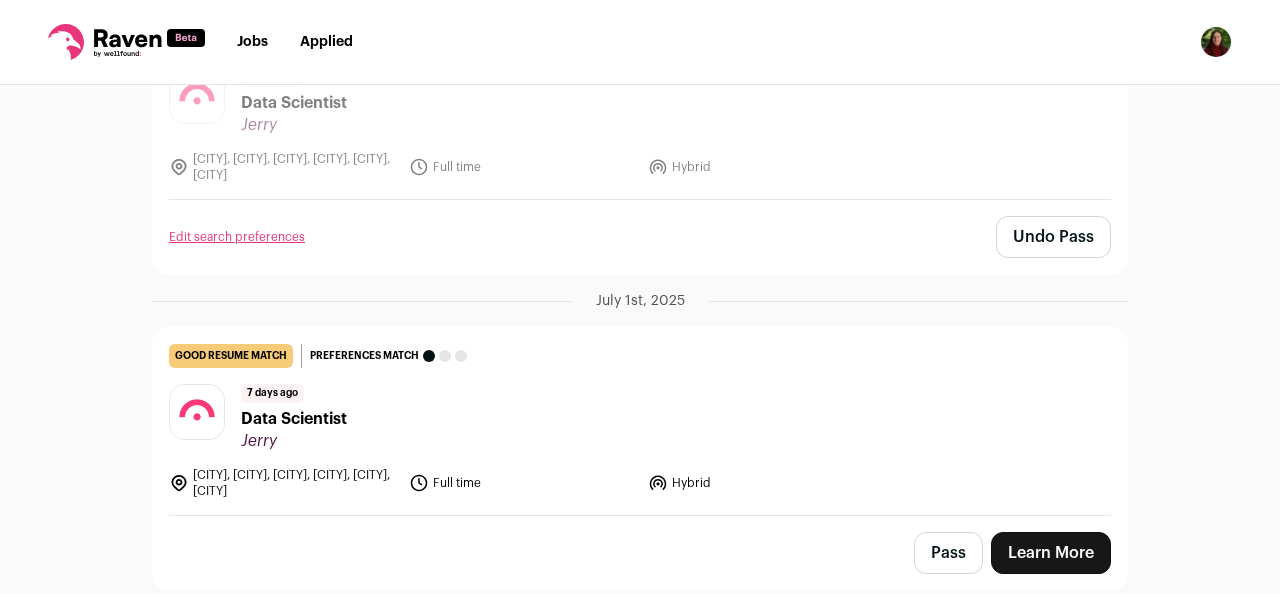 click on "Pass" at bounding box center [948, 553] 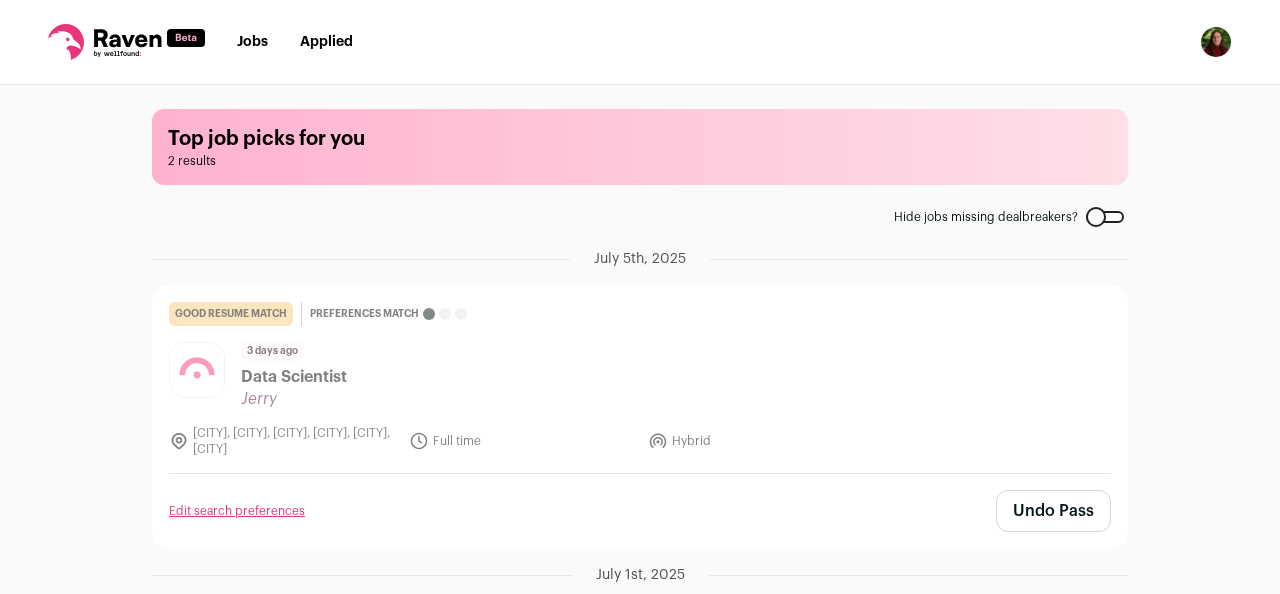 scroll, scrollTop: 0, scrollLeft: 0, axis: both 